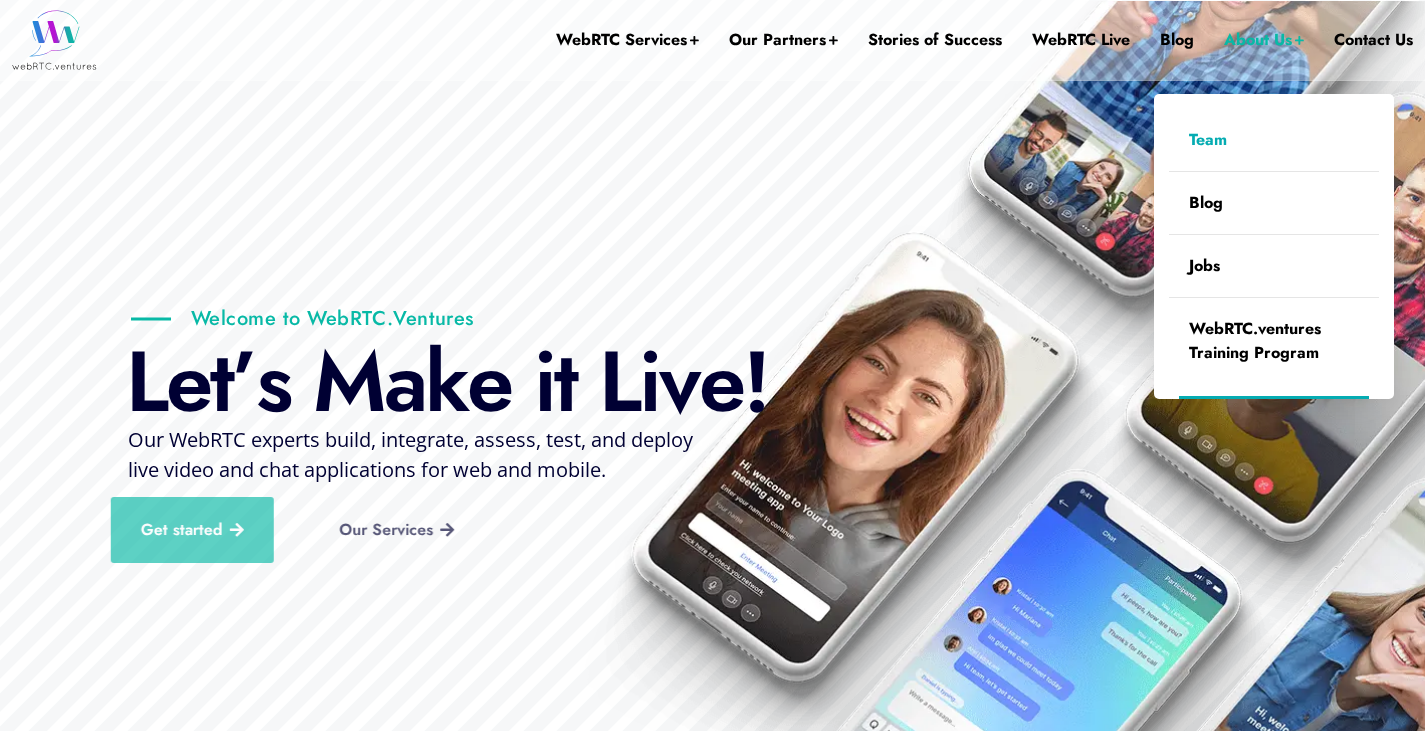 scroll, scrollTop: 0, scrollLeft: 0, axis: both 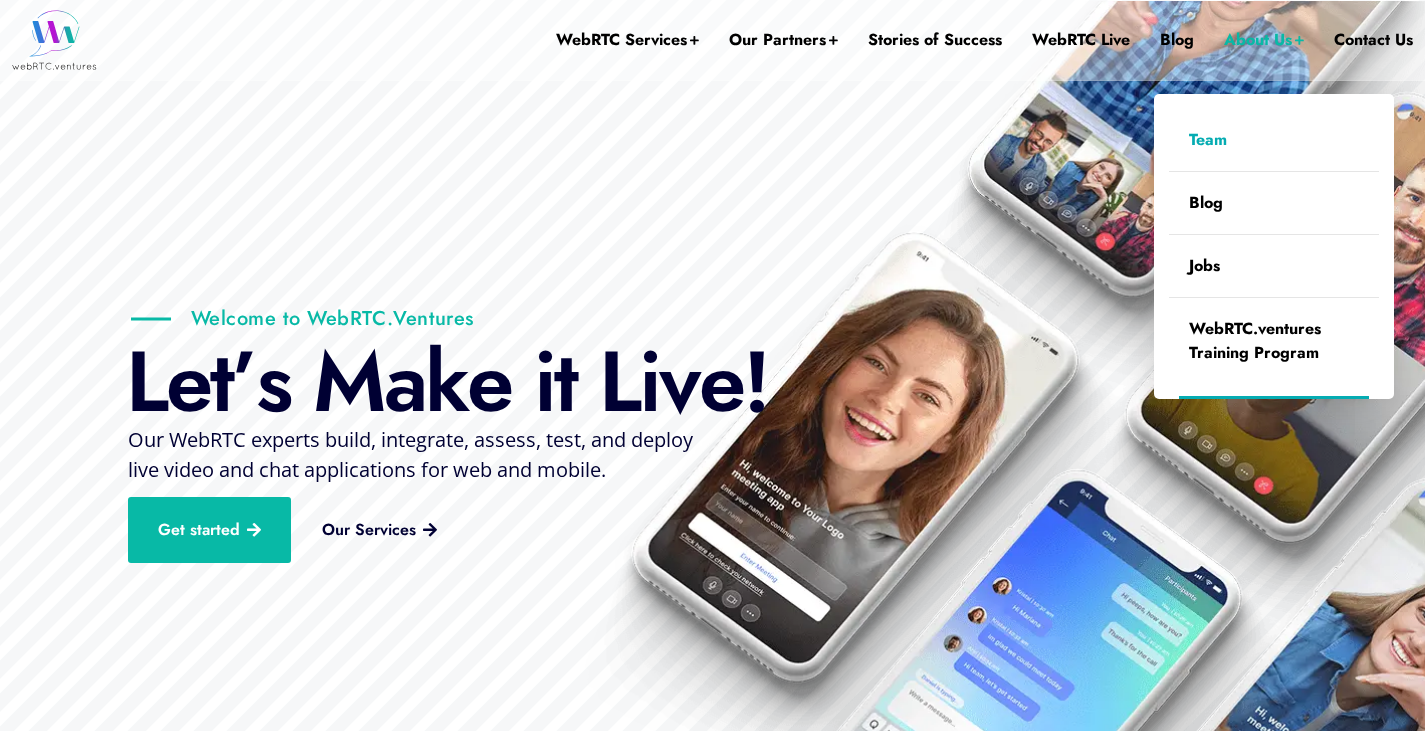 click on "Team" at bounding box center (1274, 140) 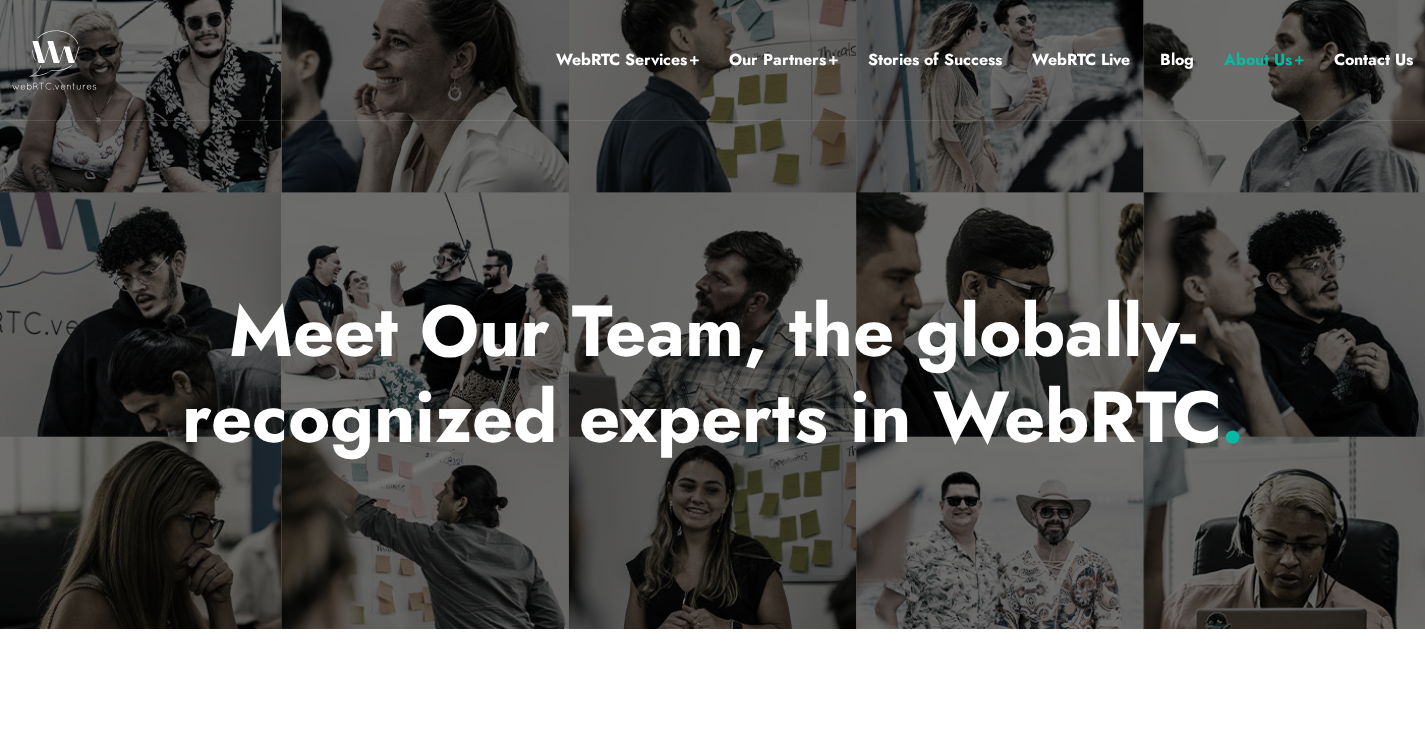 scroll, scrollTop: 0, scrollLeft: 0, axis: both 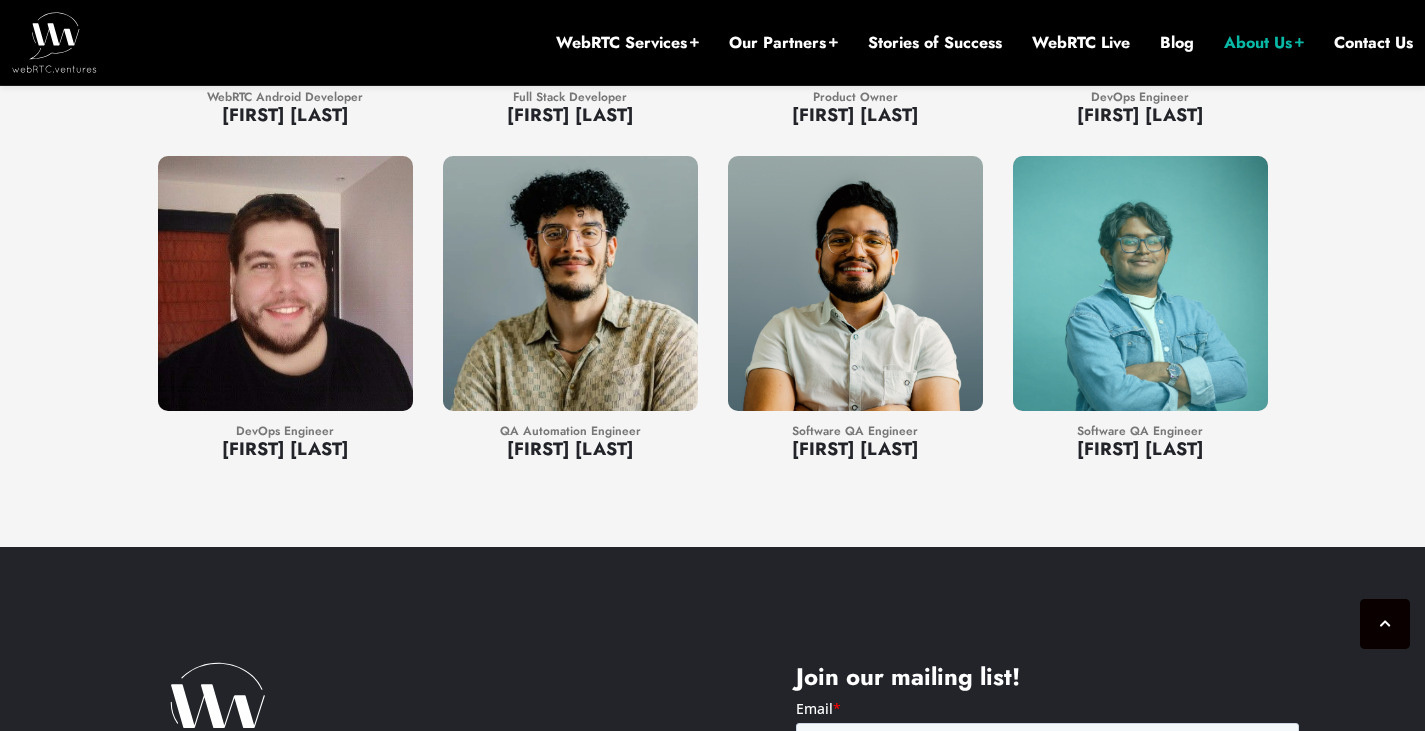 click at bounding box center [1140, 283] 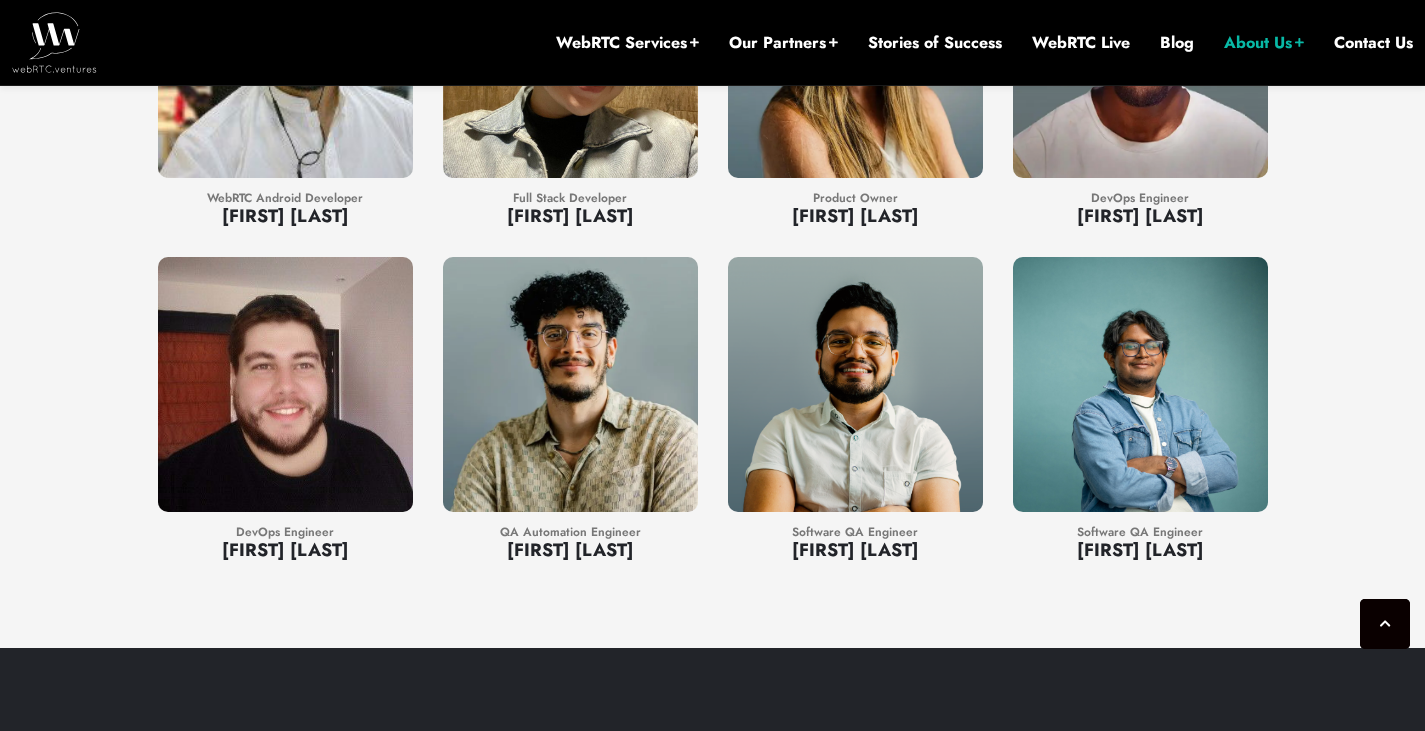 scroll, scrollTop: 3557, scrollLeft: 0, axis: vertical 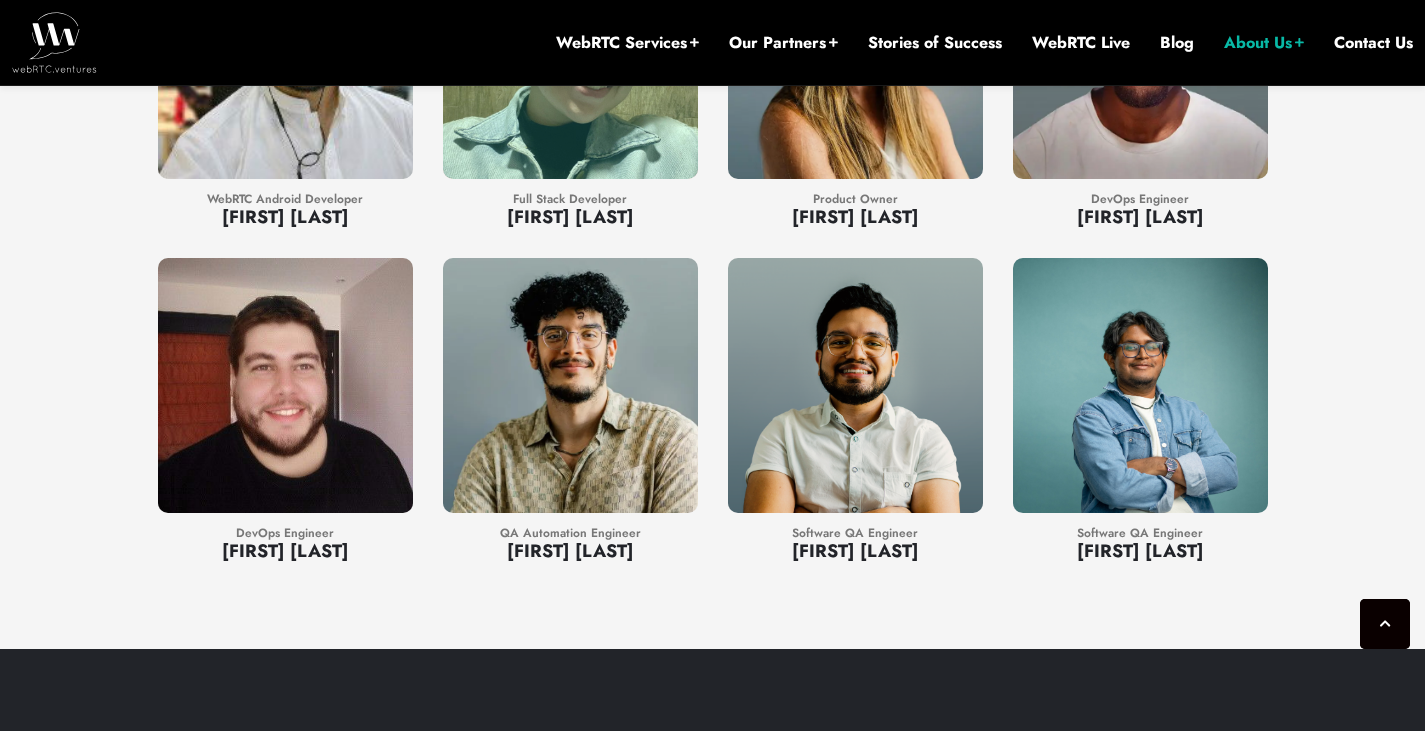 drag, startPoint x: 705, startPoint y: 534, endPoint x: 673, endPoint y: 216, distance: 319.60602 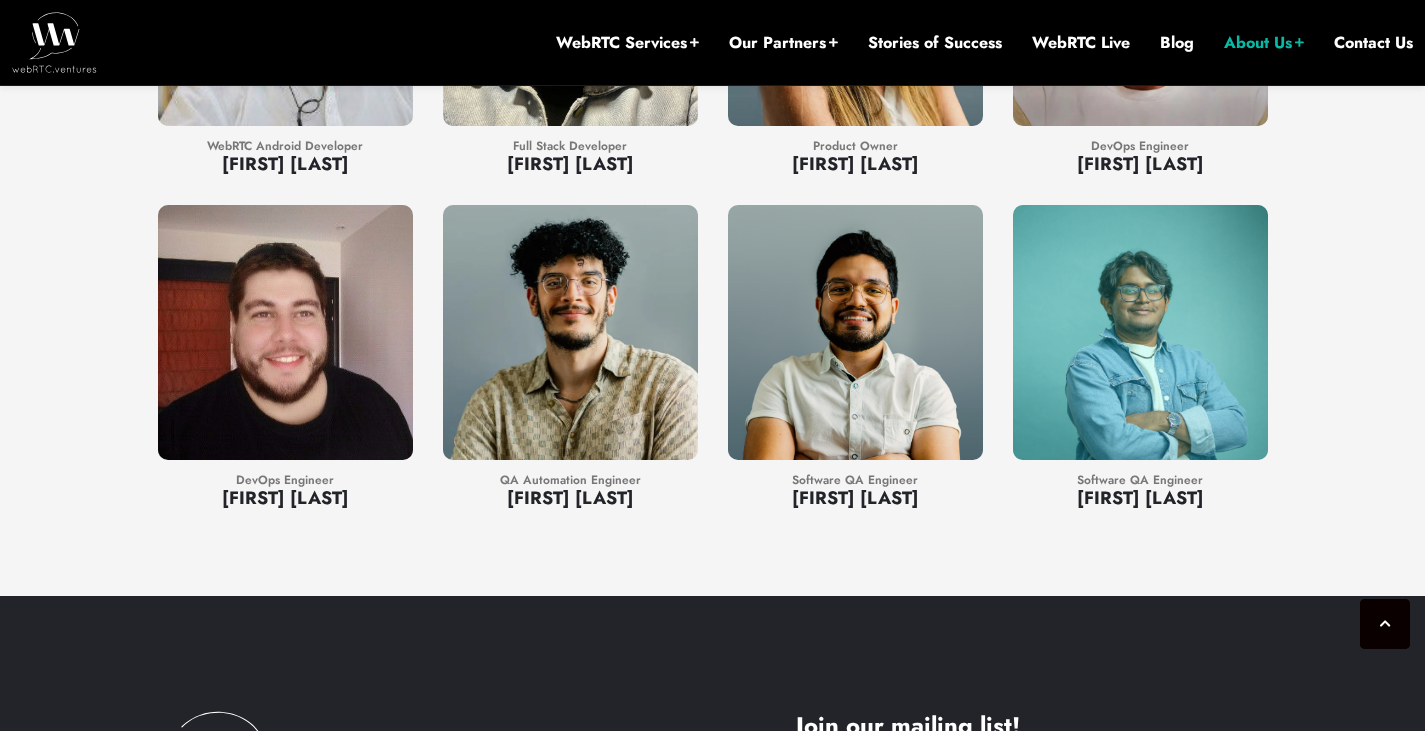 scroll, scrollTop: 3601, scrollLeft: 0, axis: vertical 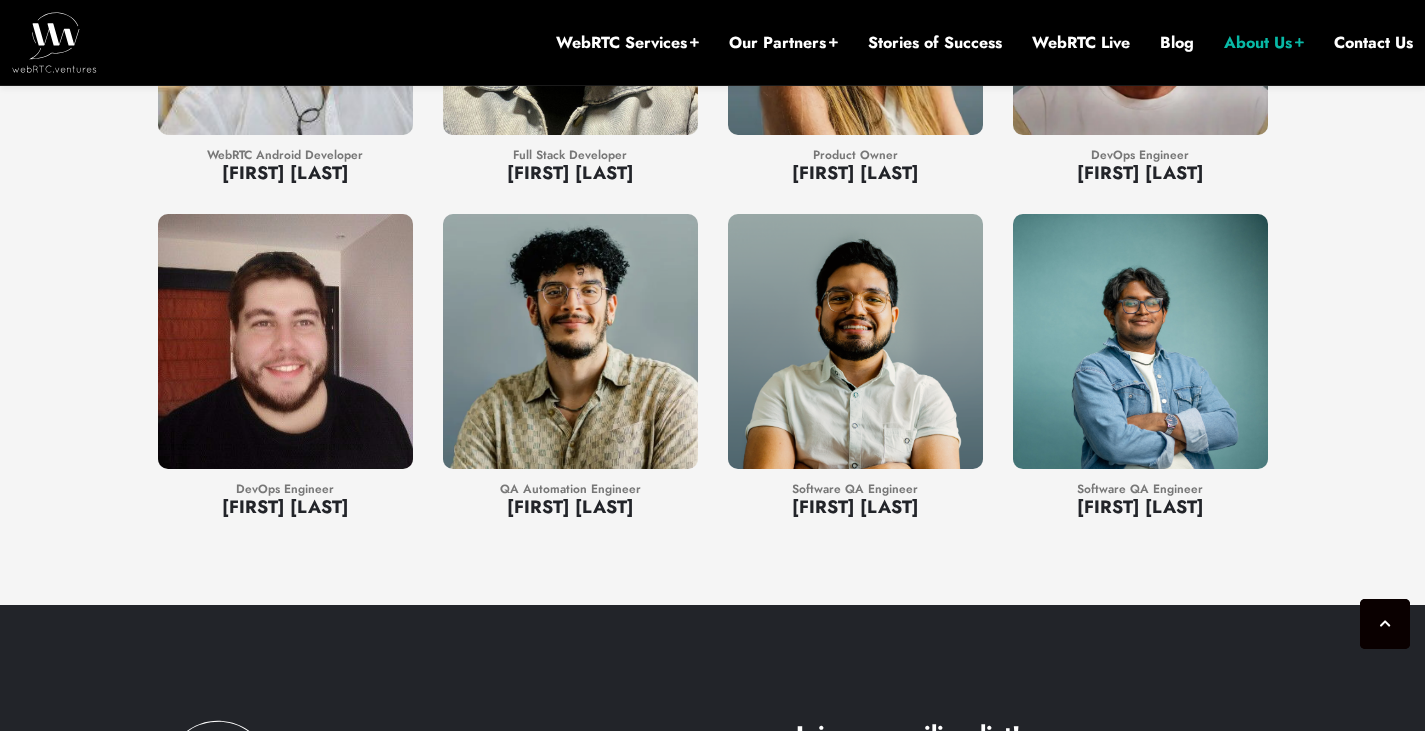 click on "Founder - CEO
Arin Sime
Chief Operating Officer
Mariana López
Chief Technical Officer
Alberto González
Chief of Staff / Director of Marketing
Jen Oppenheimer" at bounding box center (712, -645) 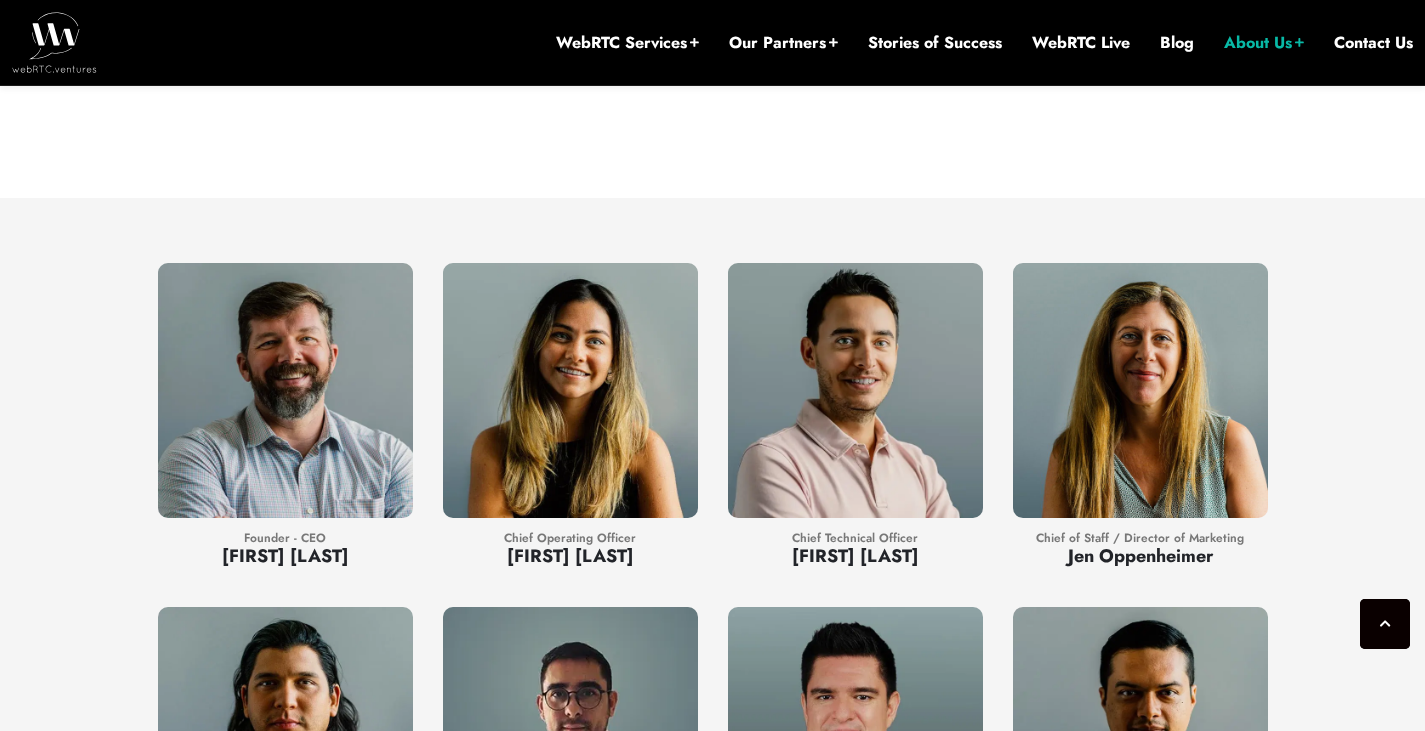 scroll, scrollTop: 1507, scrollLeft: 0, axis: vertical 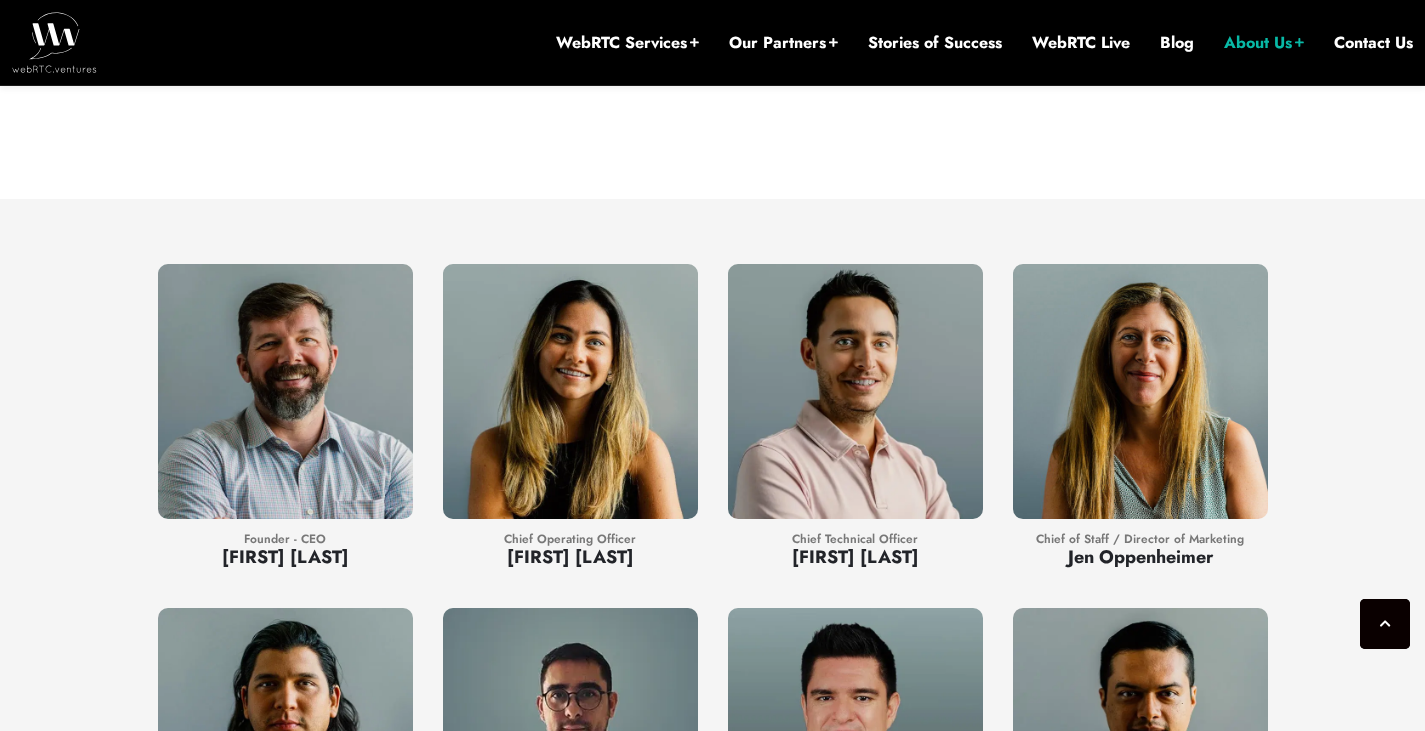 click at bounding box center [570, 391] 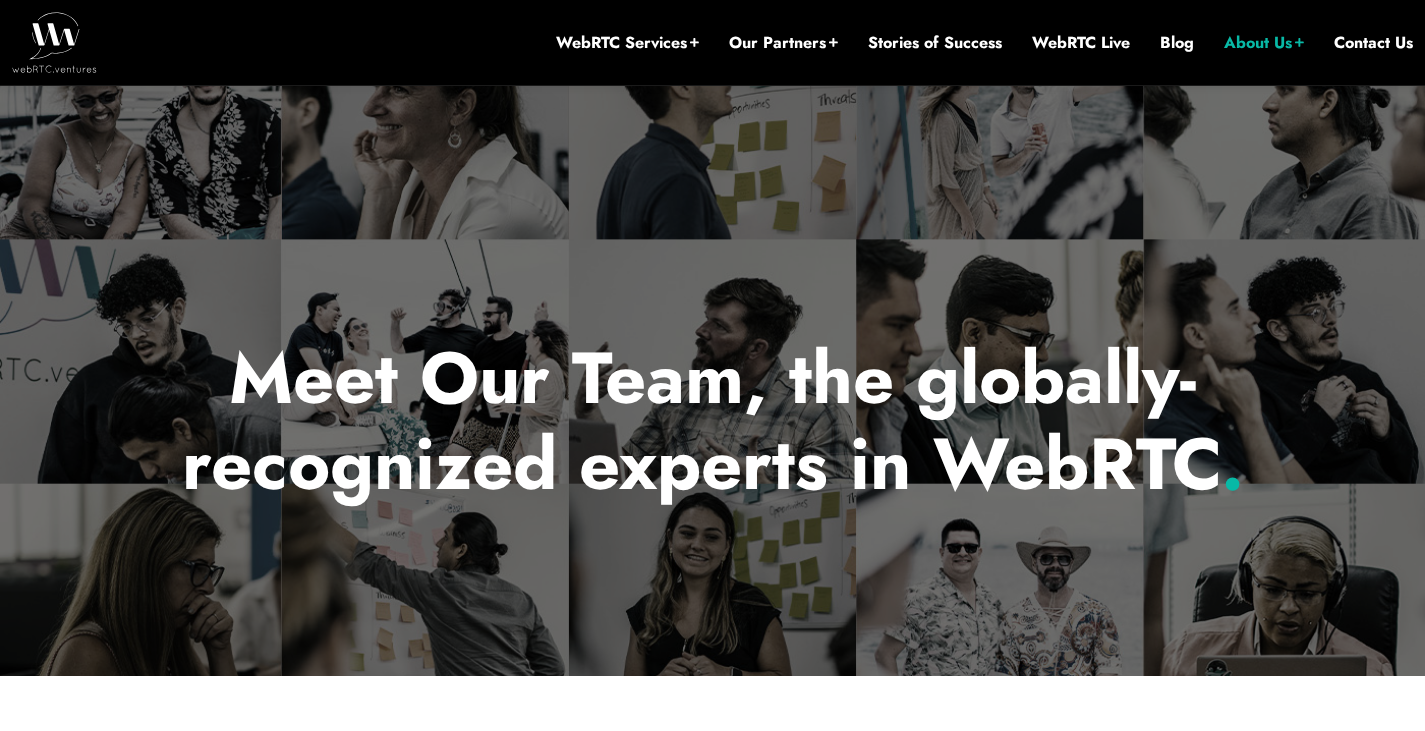 scroll, scrollTop: 0, scrollLeft: 0, axis: both 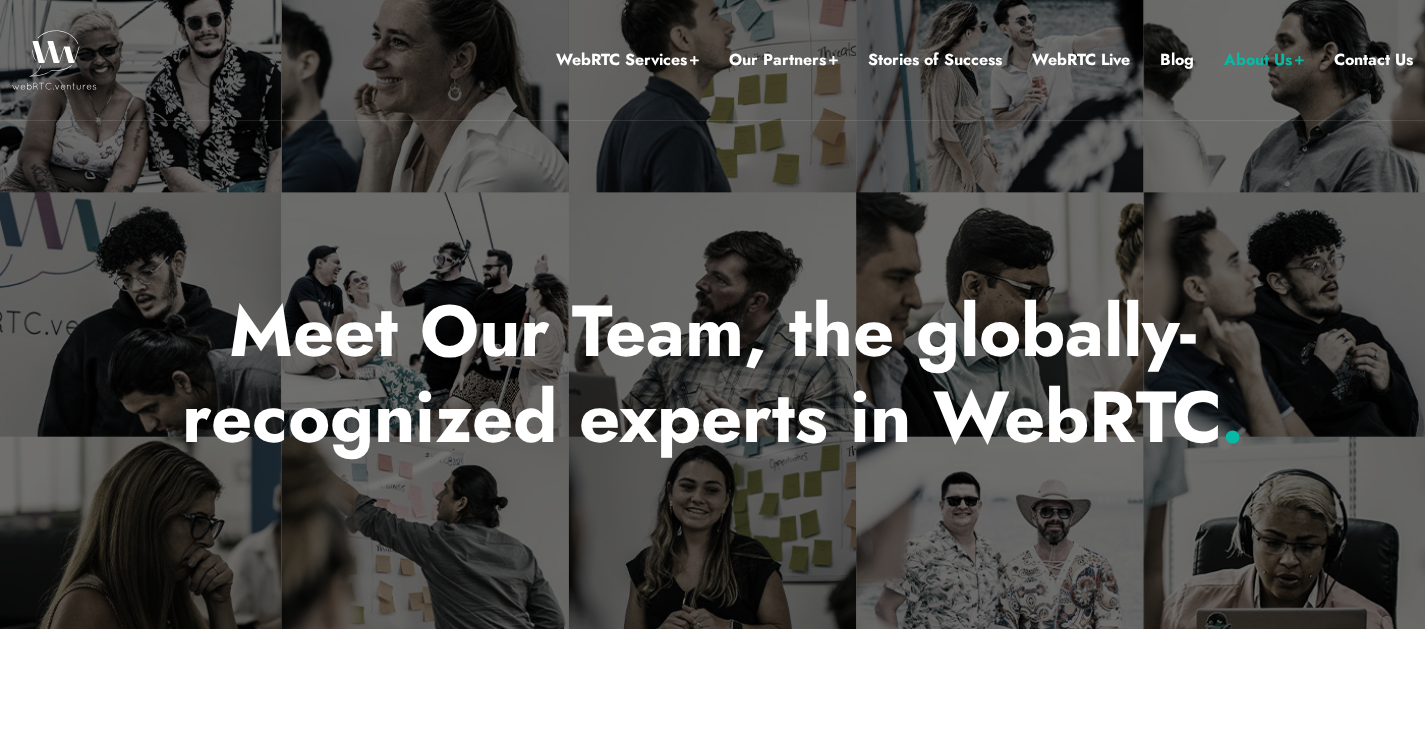 click on "Our Team
The WebRTC.ventures team of developers, designers, testers, DevOps, and project leads hail primarily from all around North and South America. Collectively, we’ve invested more than 250,000 hours in real-time applications since 2015. We are headquartered in Charlottesville, VA with a QA/testing center in Panama City, Panama, and a remote office in Bogotá, Colombia. We’ve always worked remotely, which is part of what makes us so passionate about WebRTC. Below are just some of the great people you will meet when you work with us.
Founder - CEO" at bounding box center (712, 2357) 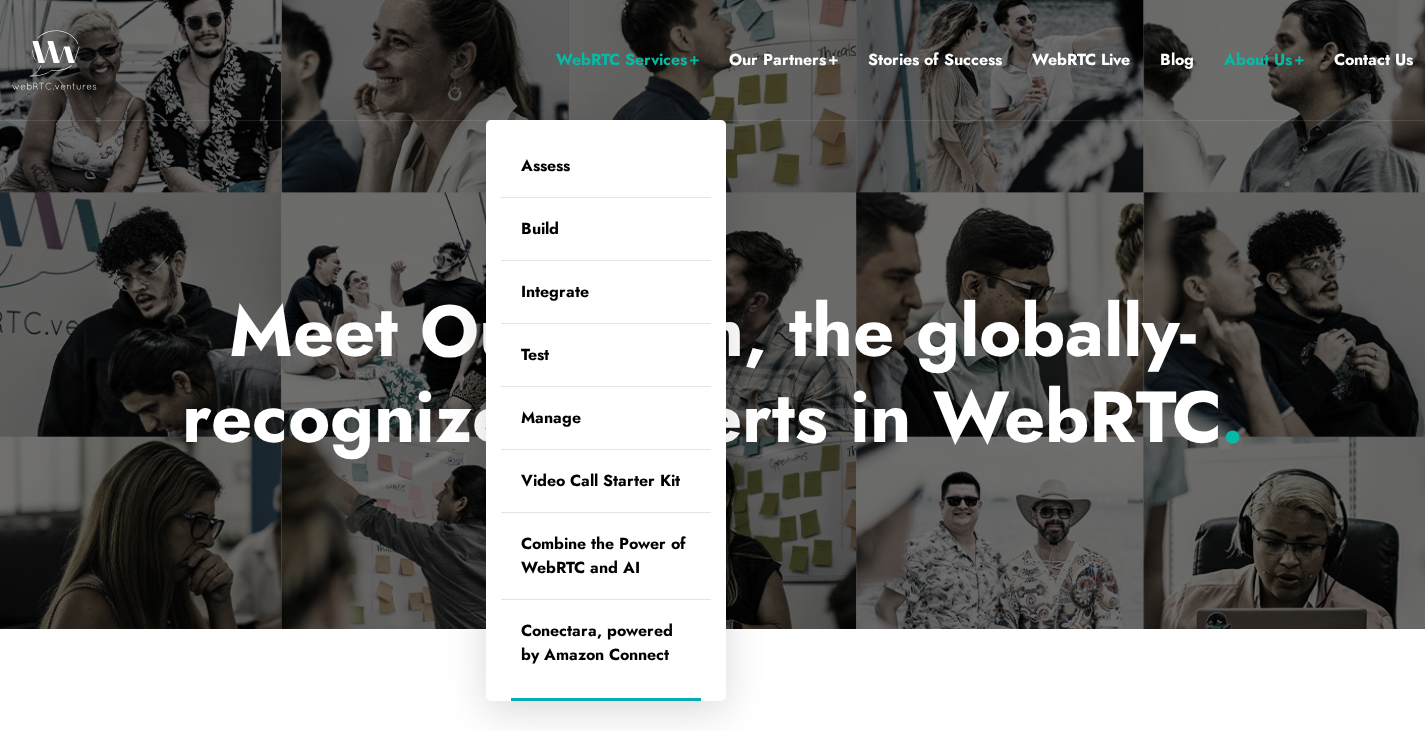 click on "WebRTC Services" at bounding box center [627, 60] 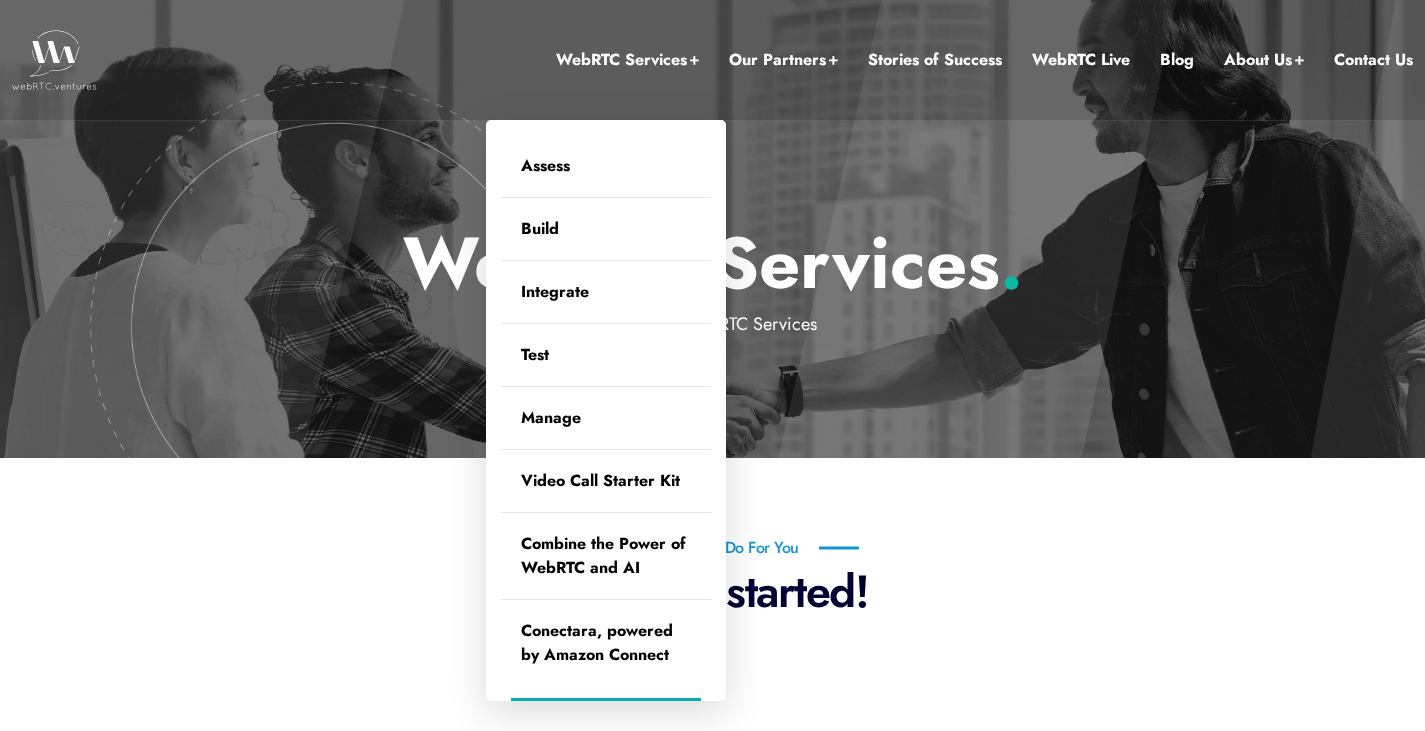 scroll, scrollTop: 0, scrollLeft: 0, axis: both 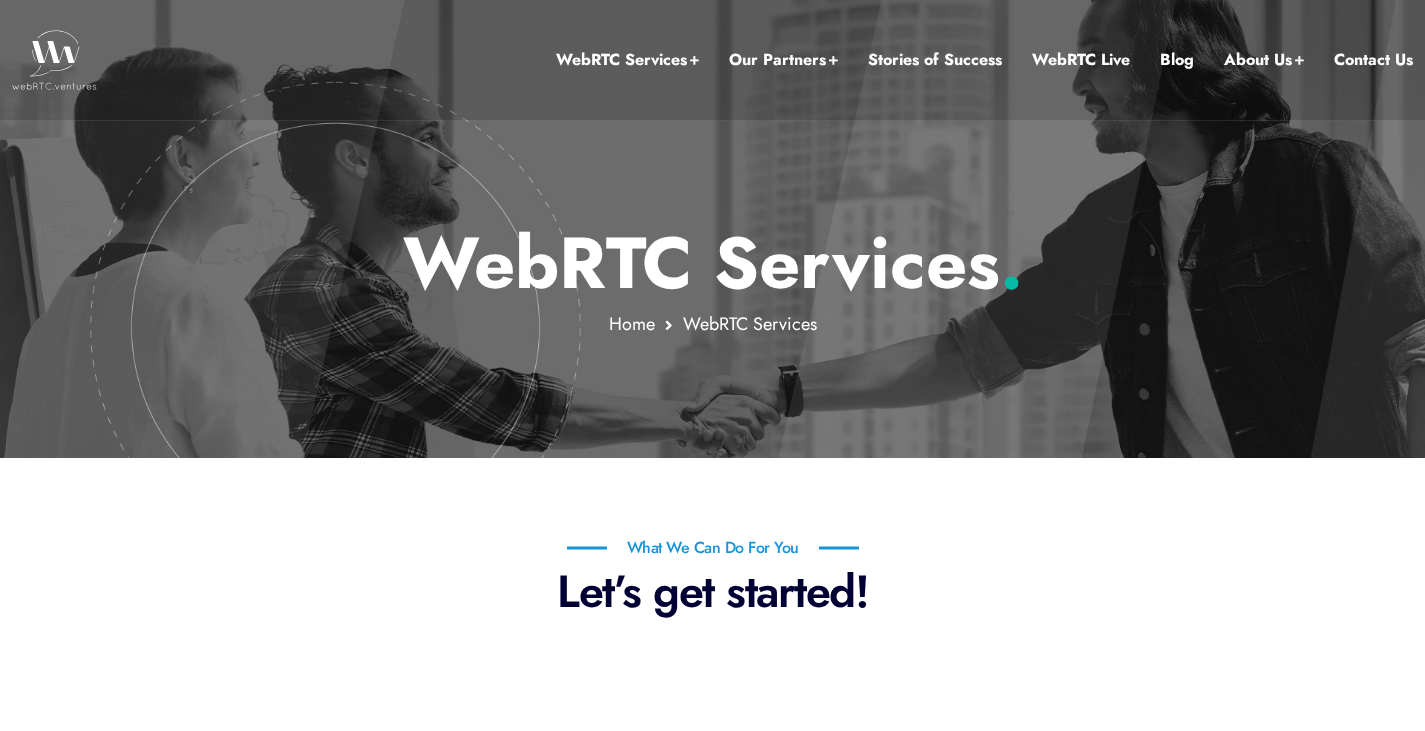 click on "Stories of Success" at bounding box center (935, 60) 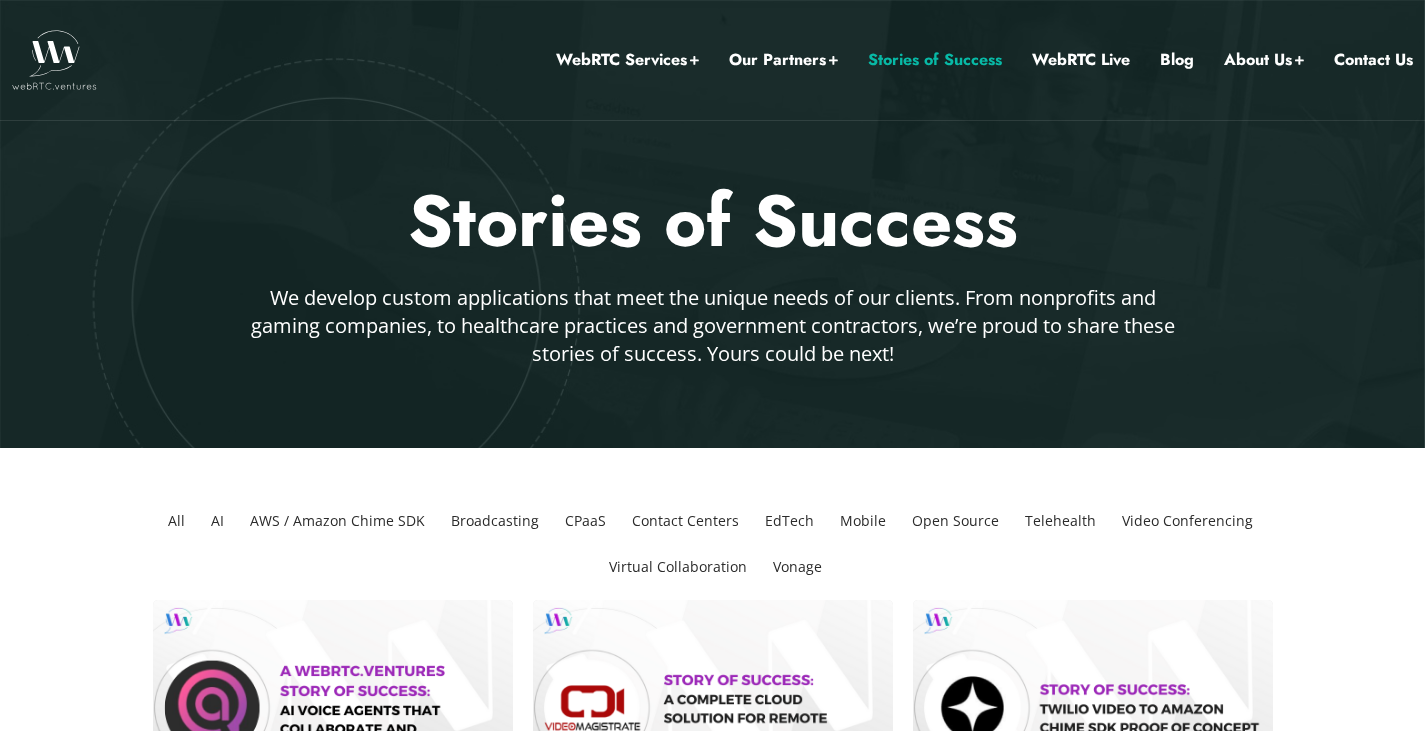 scroll, scrollTop: 0, scrollLeft: 0, axis: both 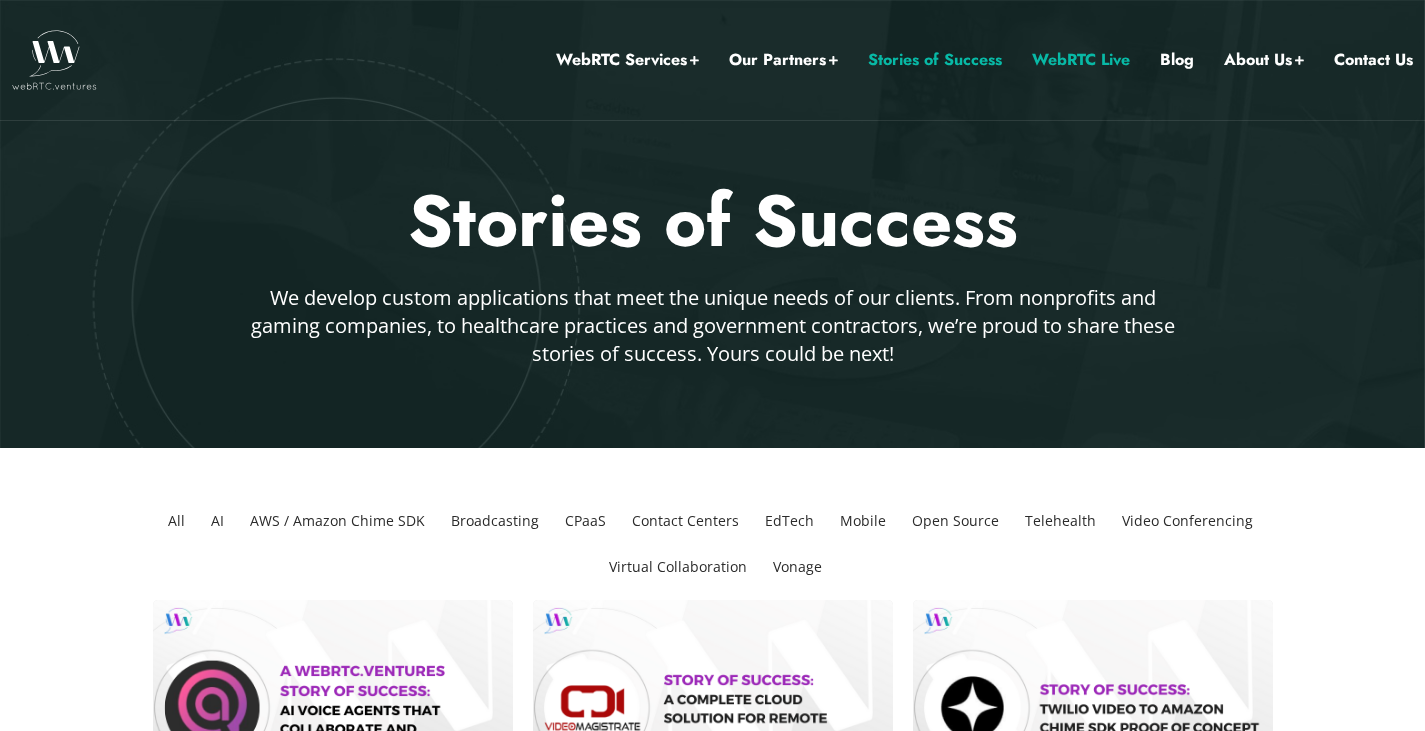click on "WebRTC Live" at bounding box center [1081, 60] 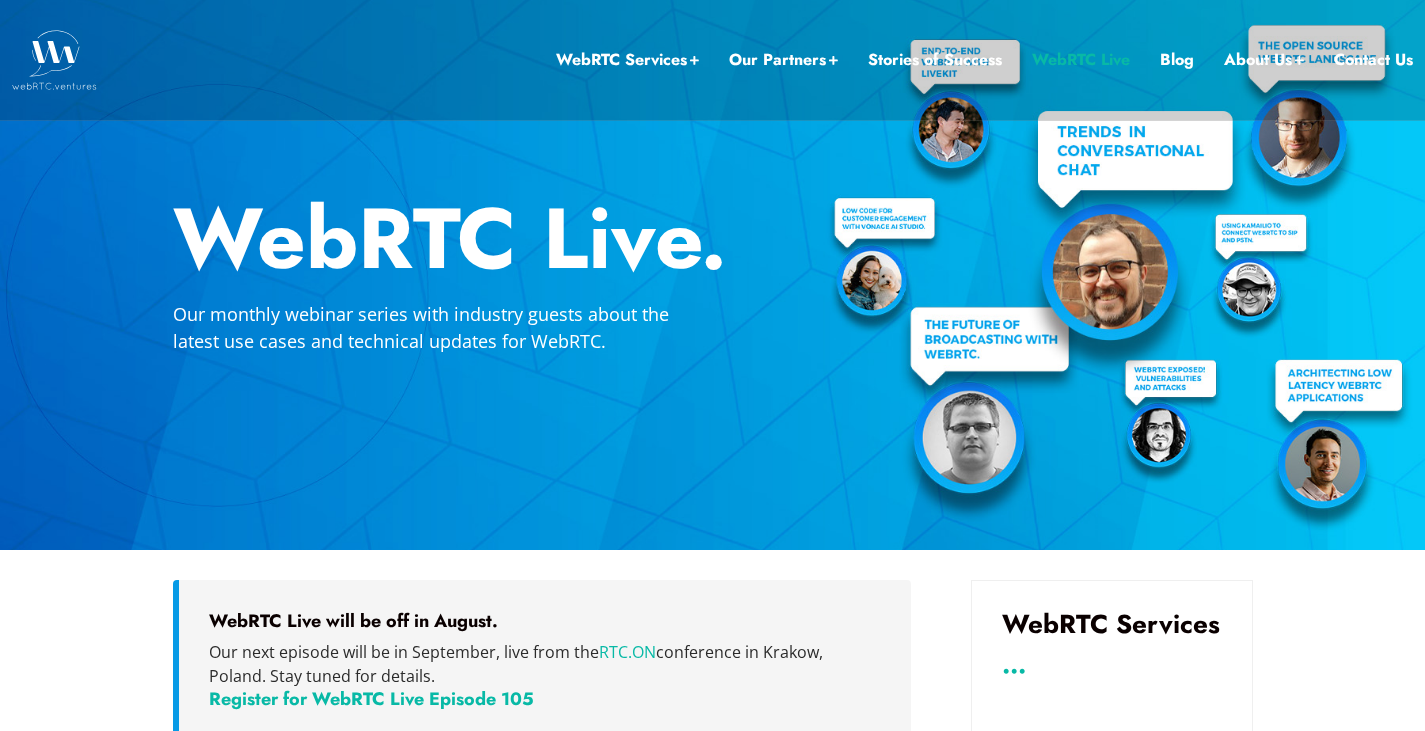 scroll, scrollTop: 0, scrollLeft: 0, axis: both 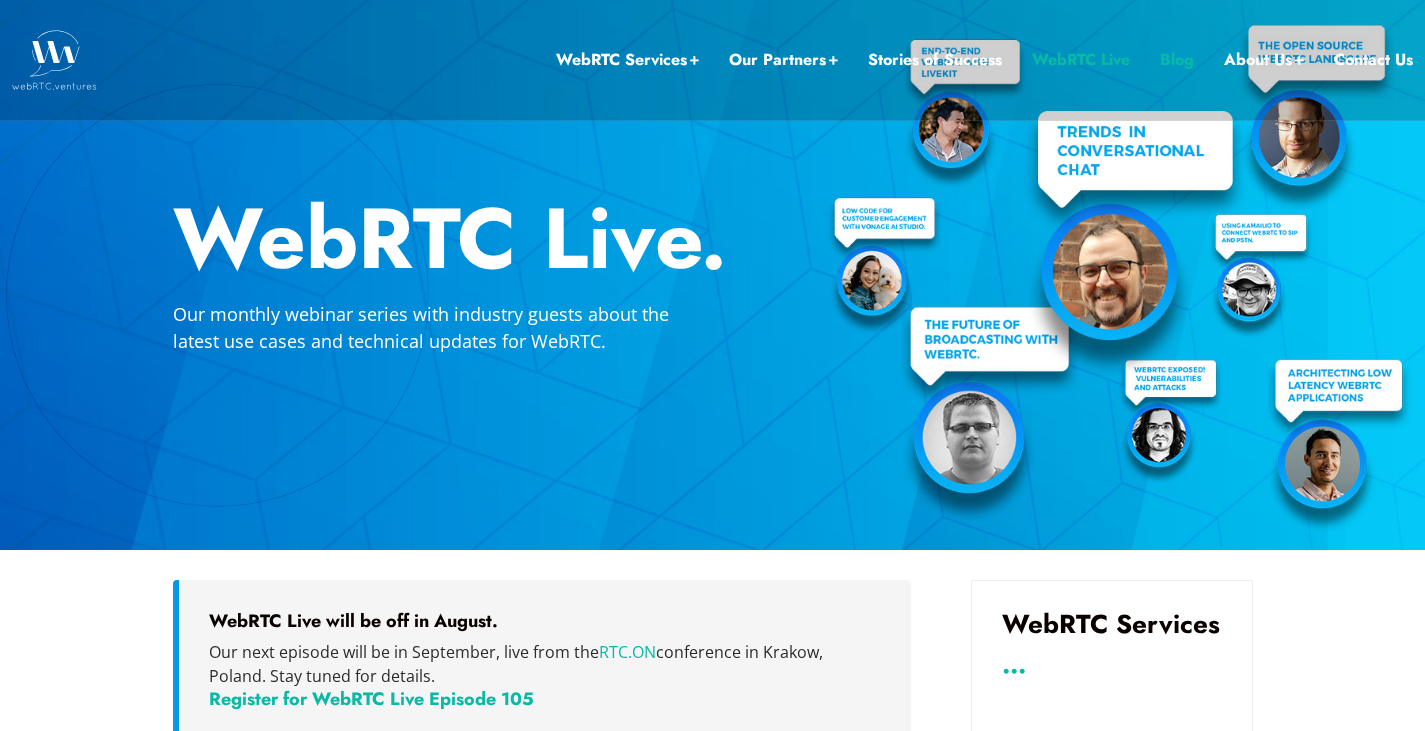 click on "Blog" at bounding box center [1177, 60] 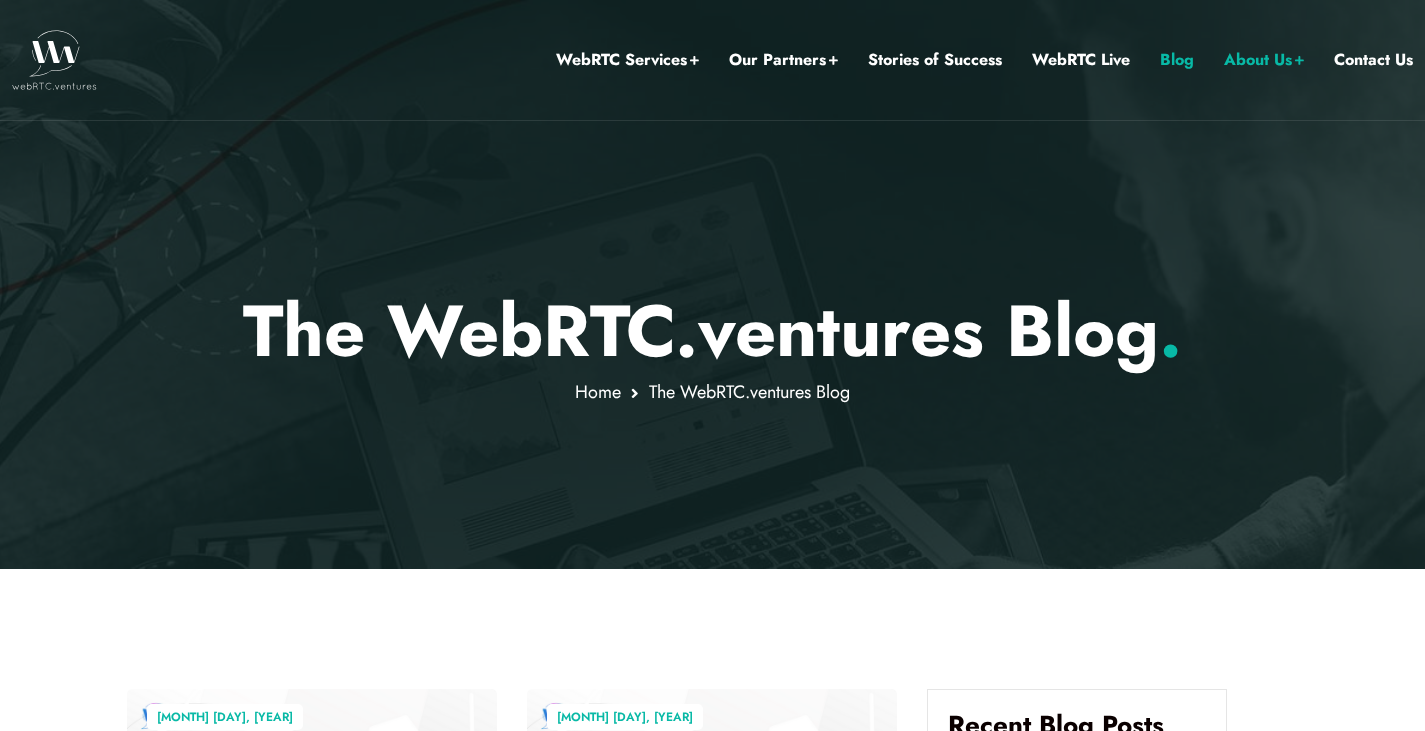 scroll, scrollTop: 0, scrollLeft: 0, axis: both 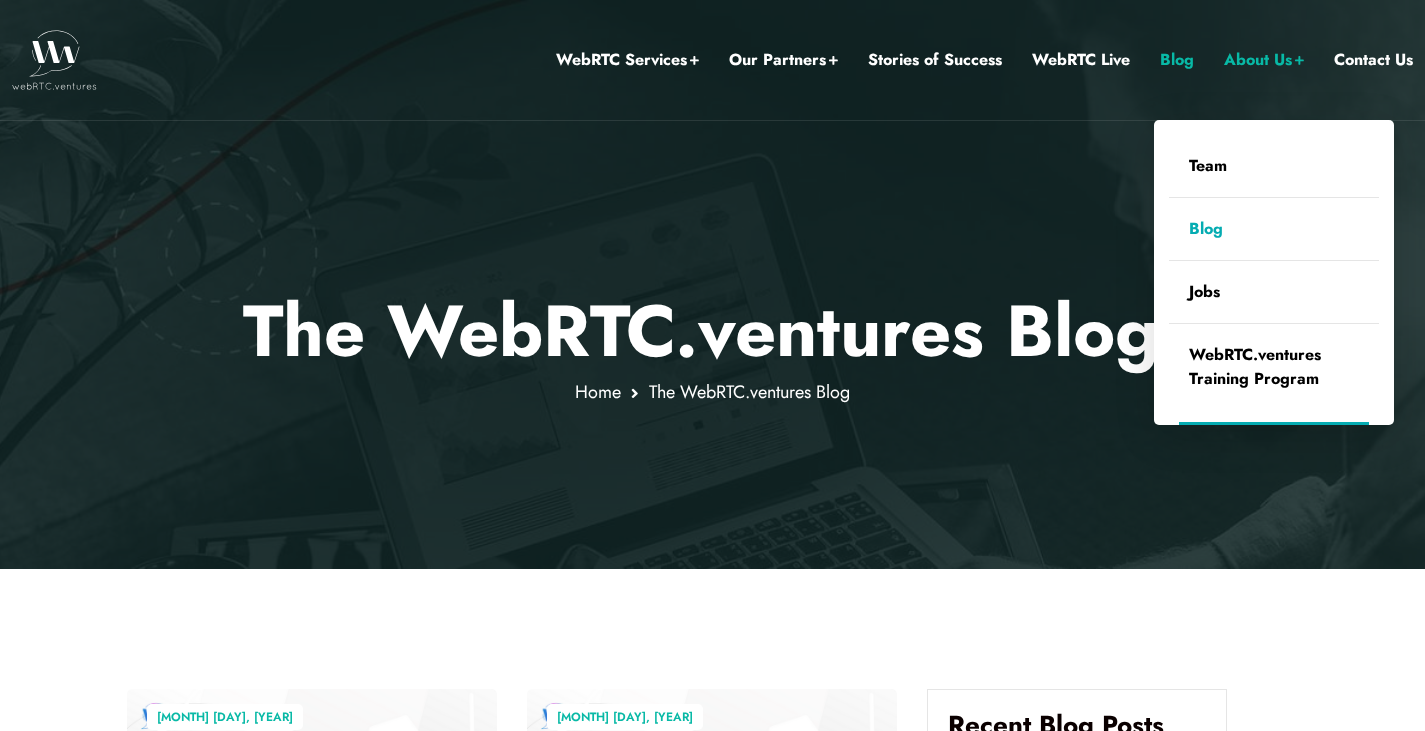 click on "About Us" at bounding box center [1264, 60] 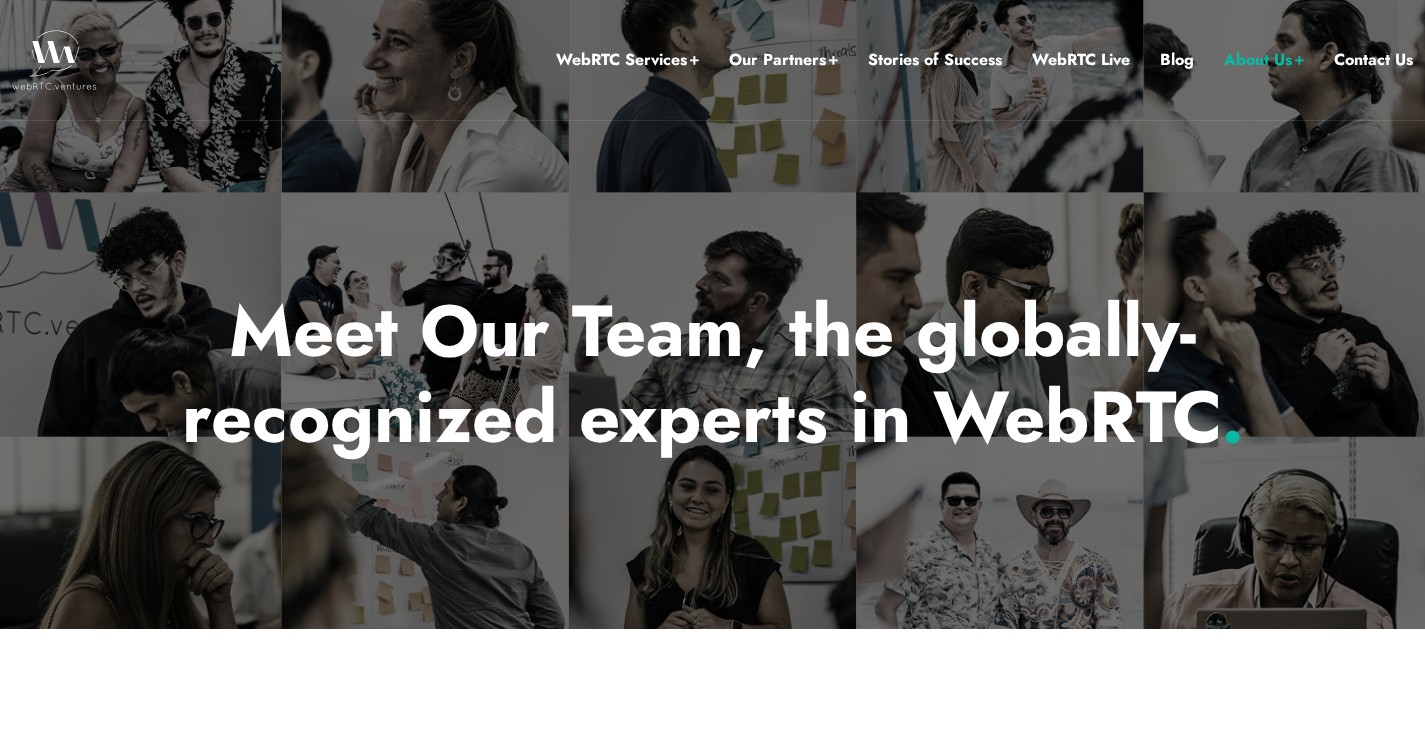 scroll, scrollTop: 0, scrollLeft: 0, axis: both 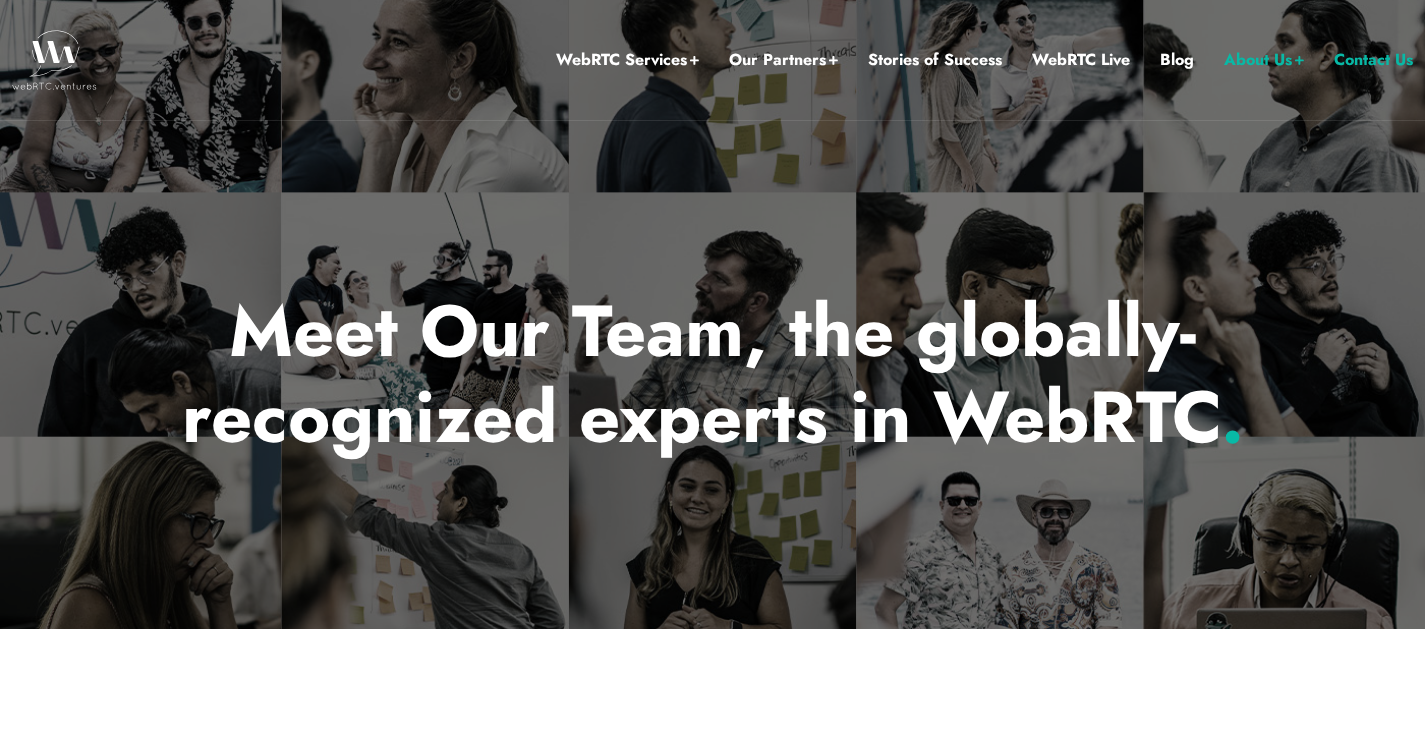 click on "Contact Us" at bounding box center (1373, 60) 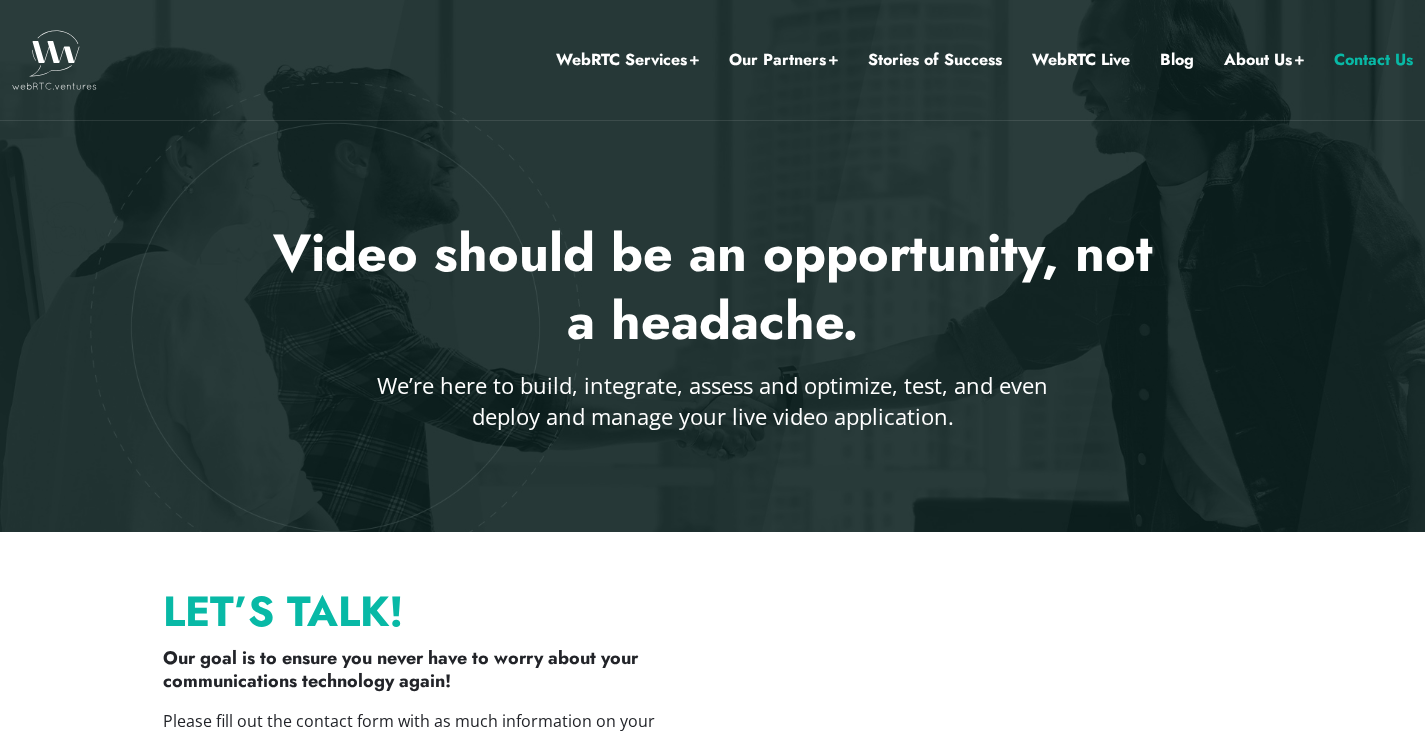 scroll, scrollTop: 0, scrollLeft: 0, axis: both 